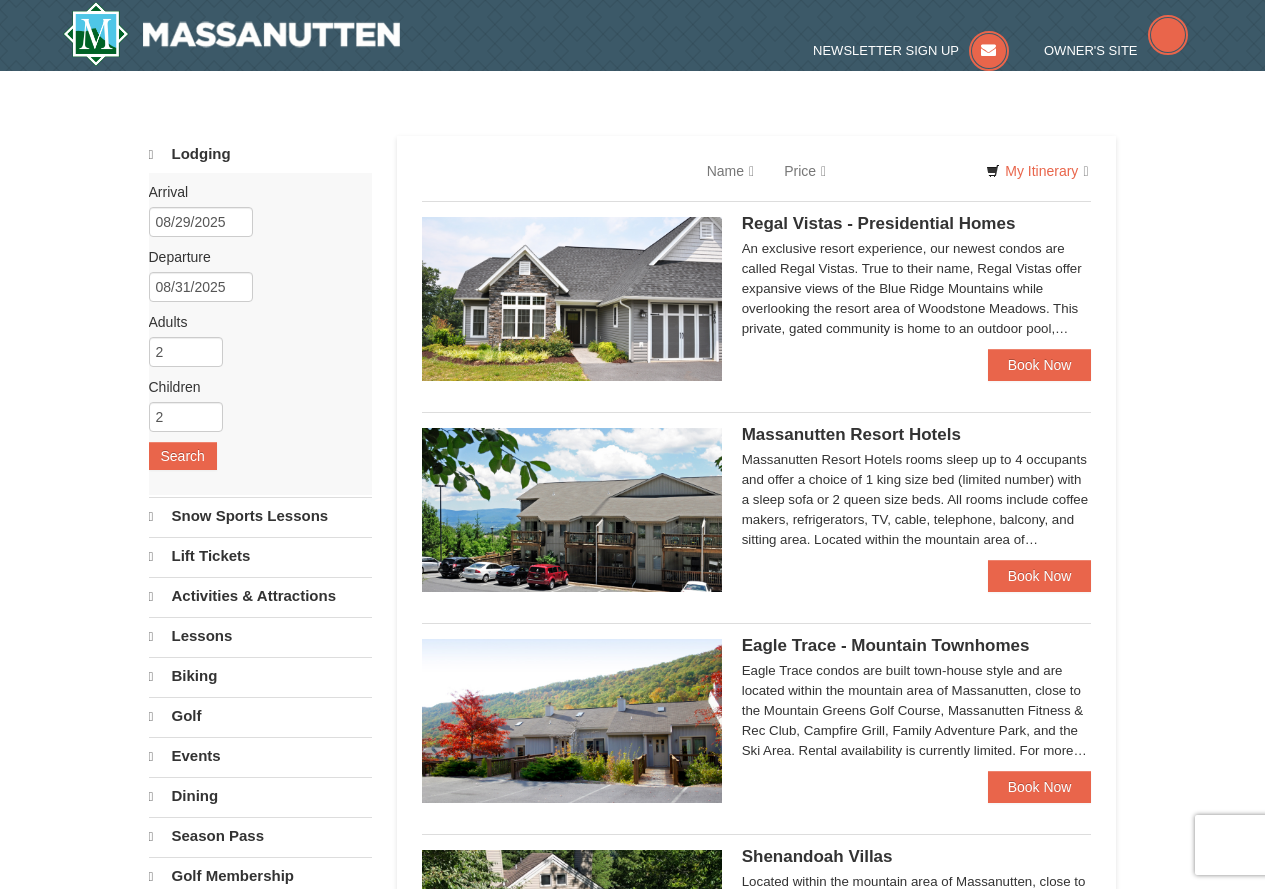 scroll, scrollTop: 0, scrollLeft: 0, axis: both 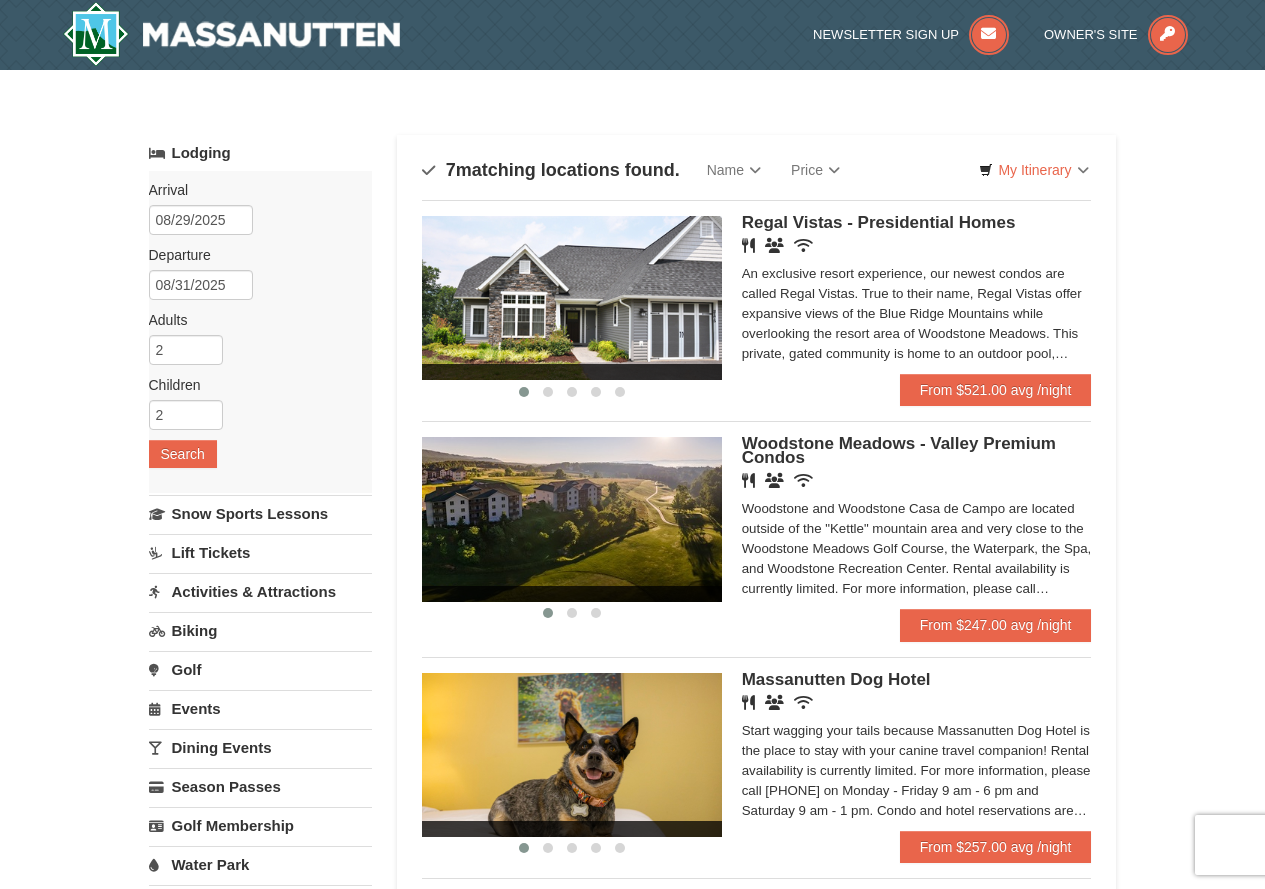 click on "An exclusive resort experience, our newest condos are called Regal Vistas. True to their name, Regal Vistas offer expansive views of the Blue Ridge Mountains while overlooking the resort area of Woodstone Meadows. This private, gated community is home to an outdoor pool, picnic area, and workout facility. Located outside of the "Kettle" mountain area and very close to the Woodstone Meadows Golf Course, the WaterPark, the Spa, and Woodstone Recreation Center.
Rental availability is currently limited. For more information, please call [PHONE] on Monday - Friday 9 am - 6 pm and Saturday 9 am - 1 pm. Condo and hotel reservations are subject to a $25 change fee.
We look forward to welcoming you!" at bounding box center (917, 314) 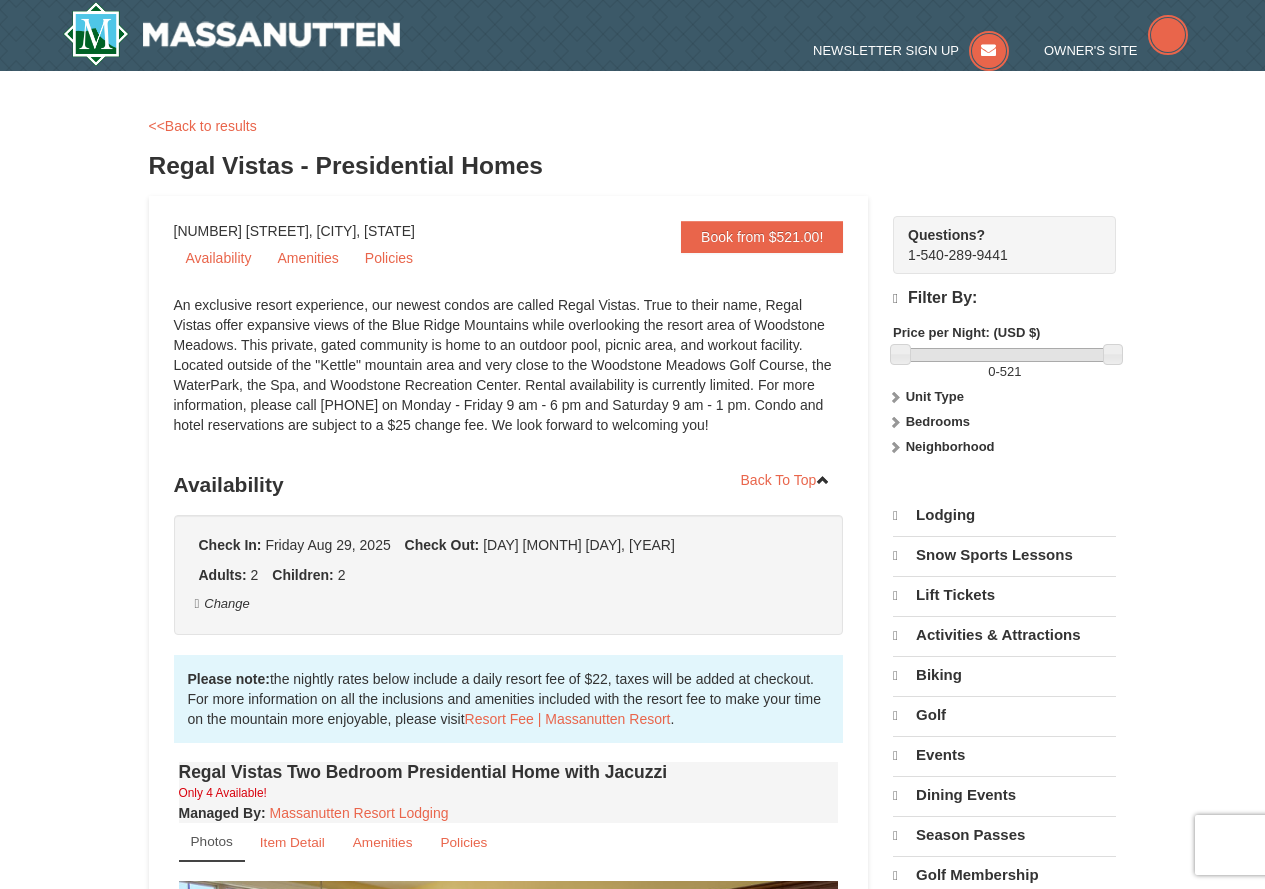 scroll, scrollTop: 0, scrollLeft: 0, axis: both 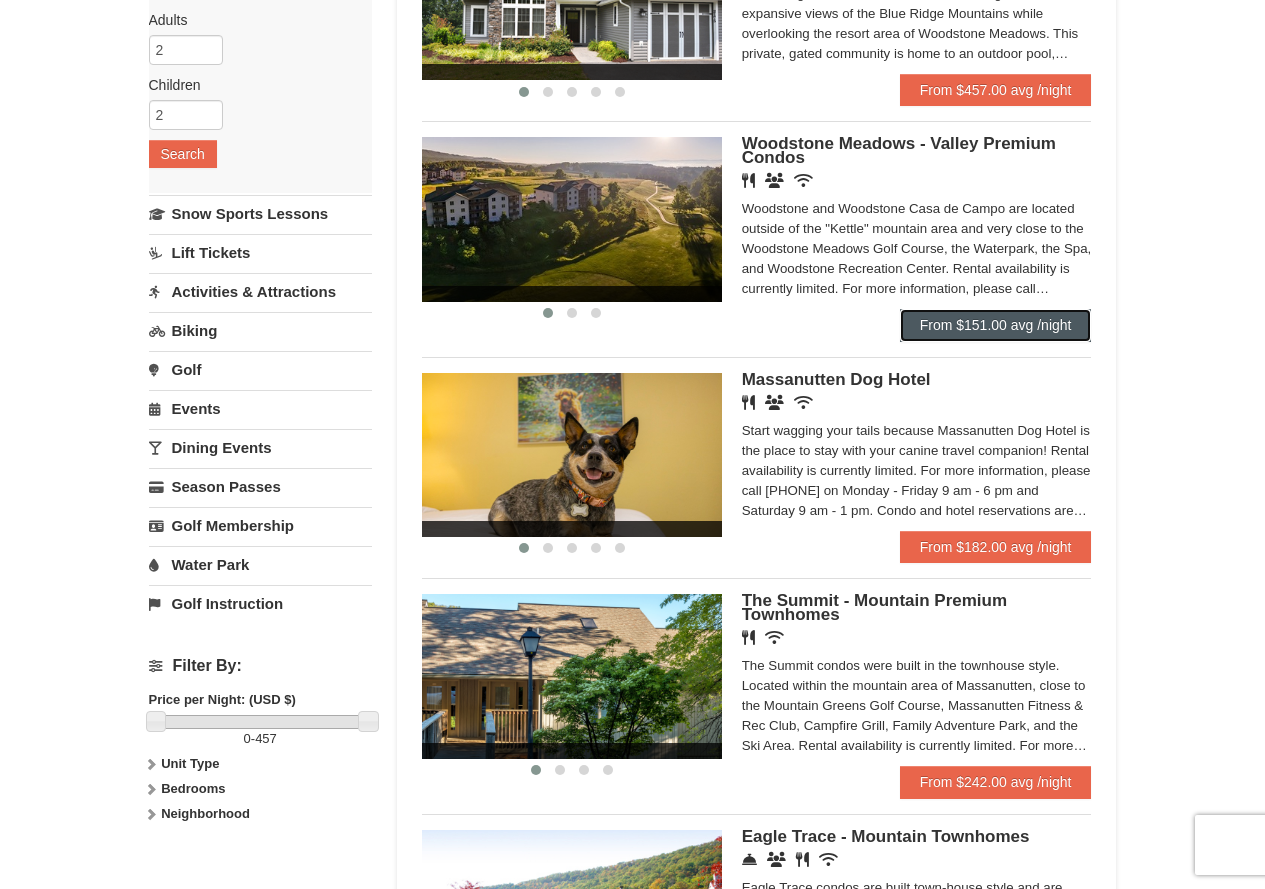 click on "From $151.00 avg /night" at bounding box center (996, 325) 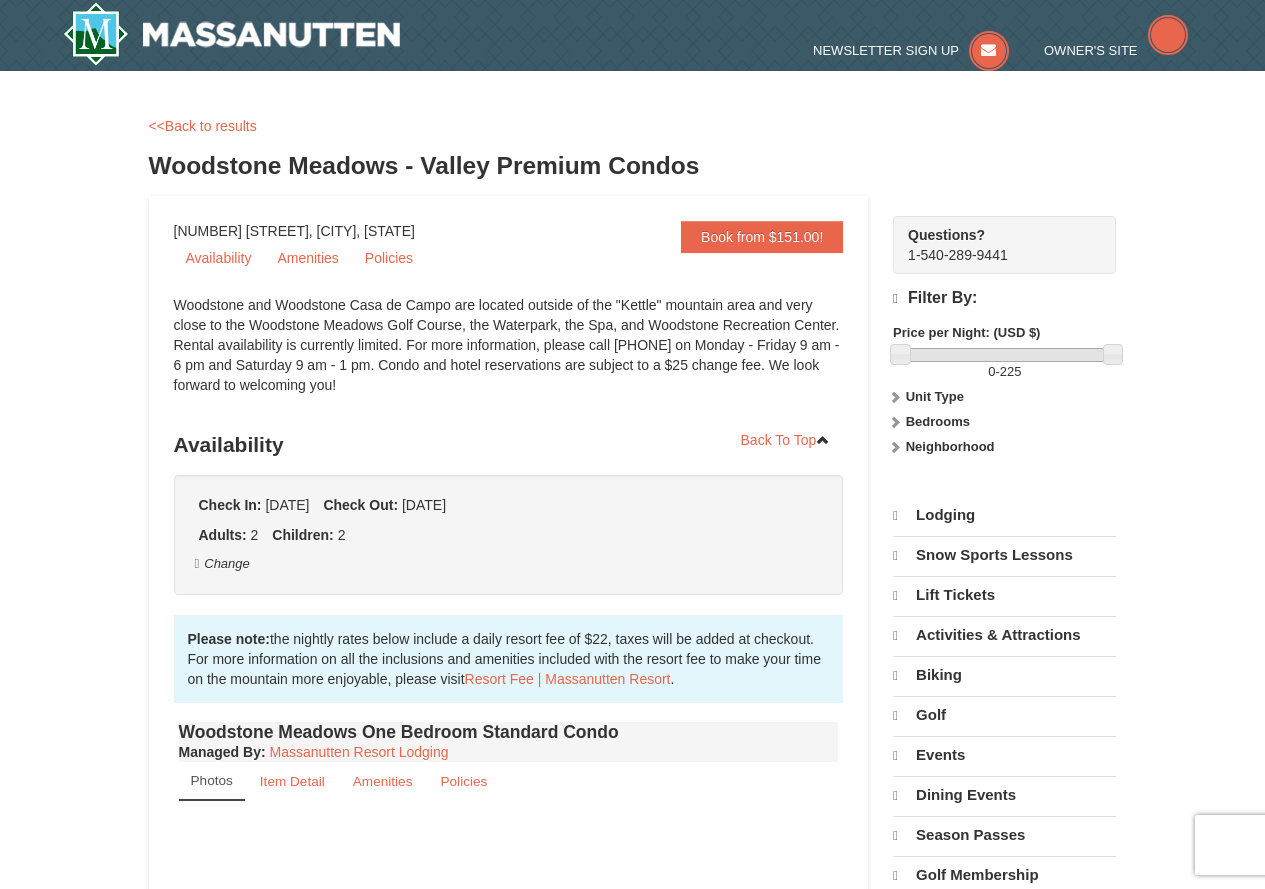 scroll, scrollTop: 0, scrollLeft: 0, axis: both 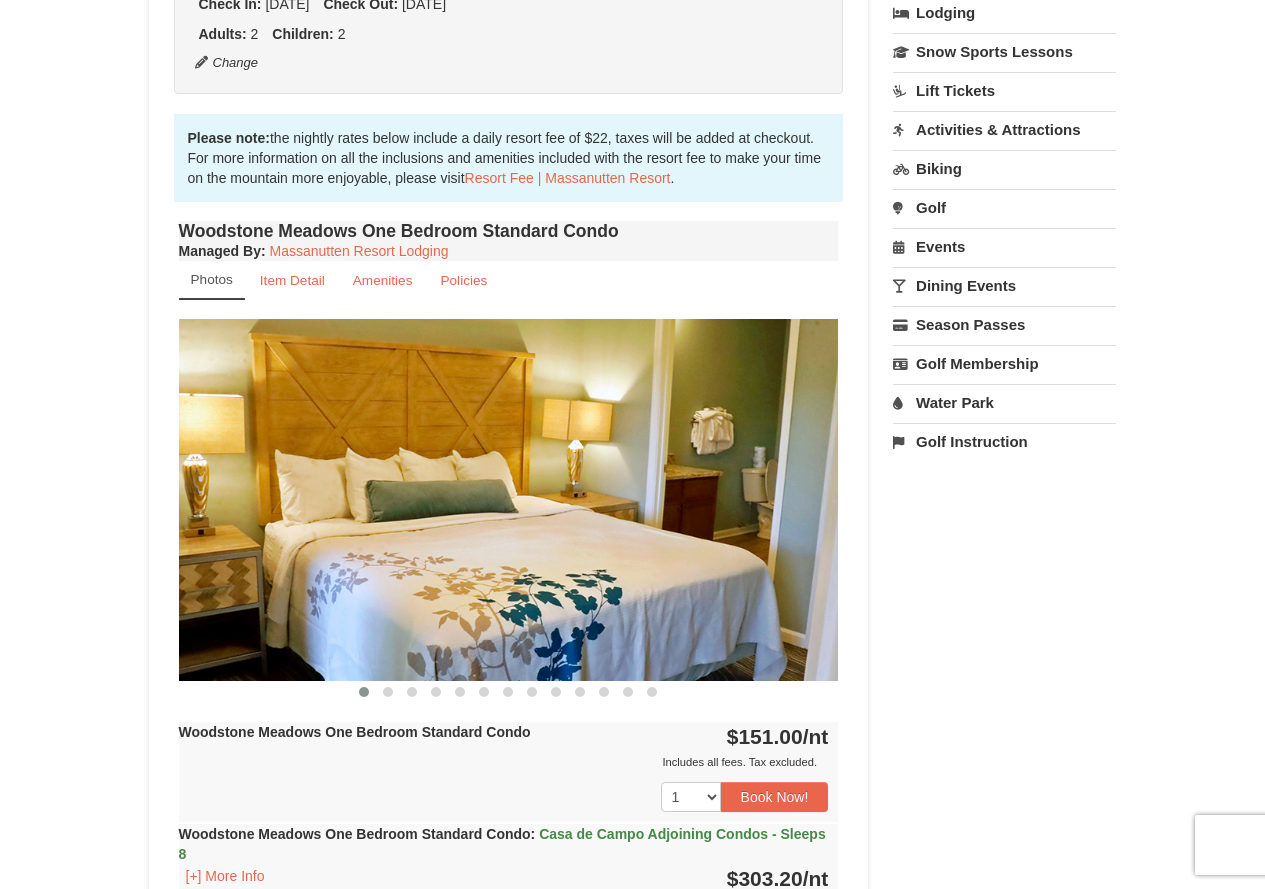click at bounding box center (509, 499) 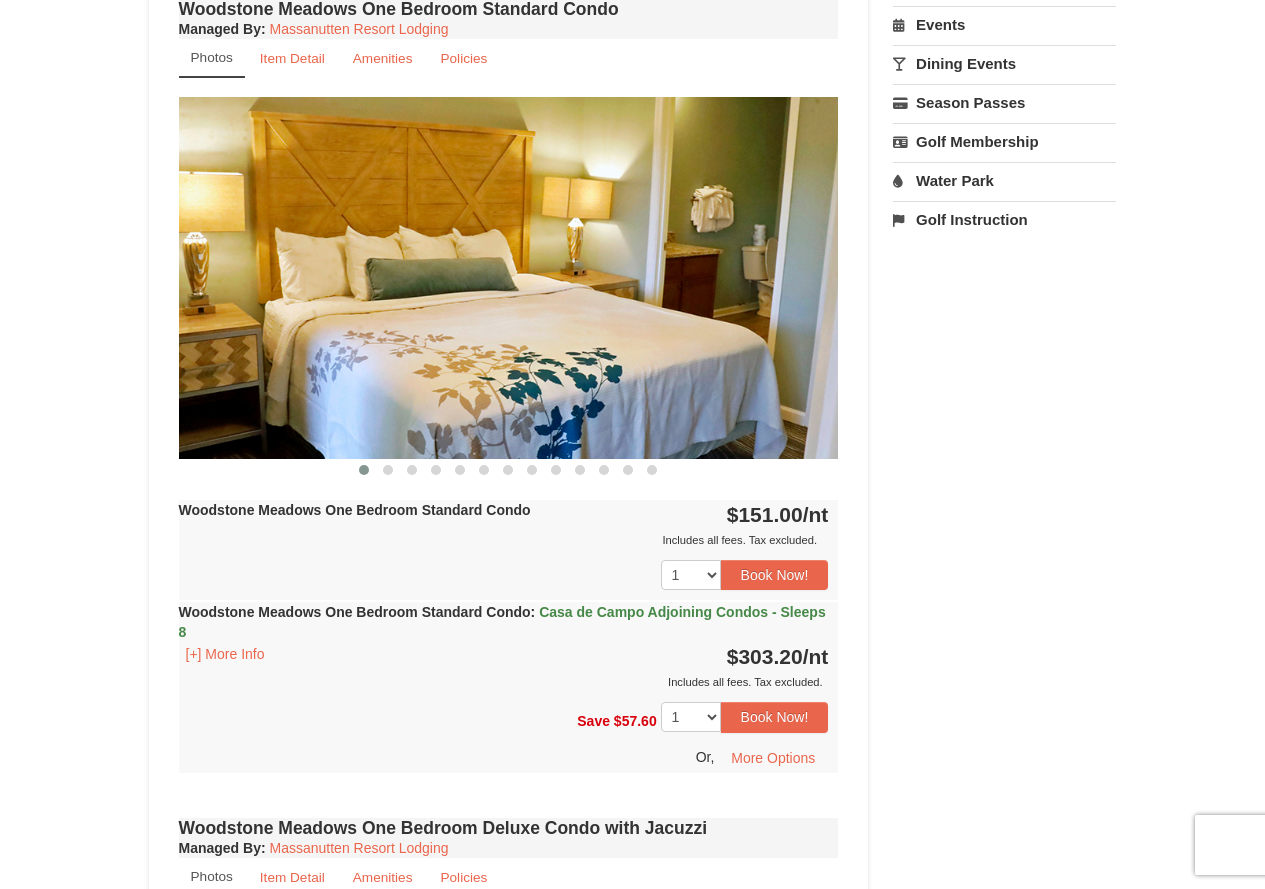 scroll, scrollTop: 700, scrollLeft: 0, axis: vertical 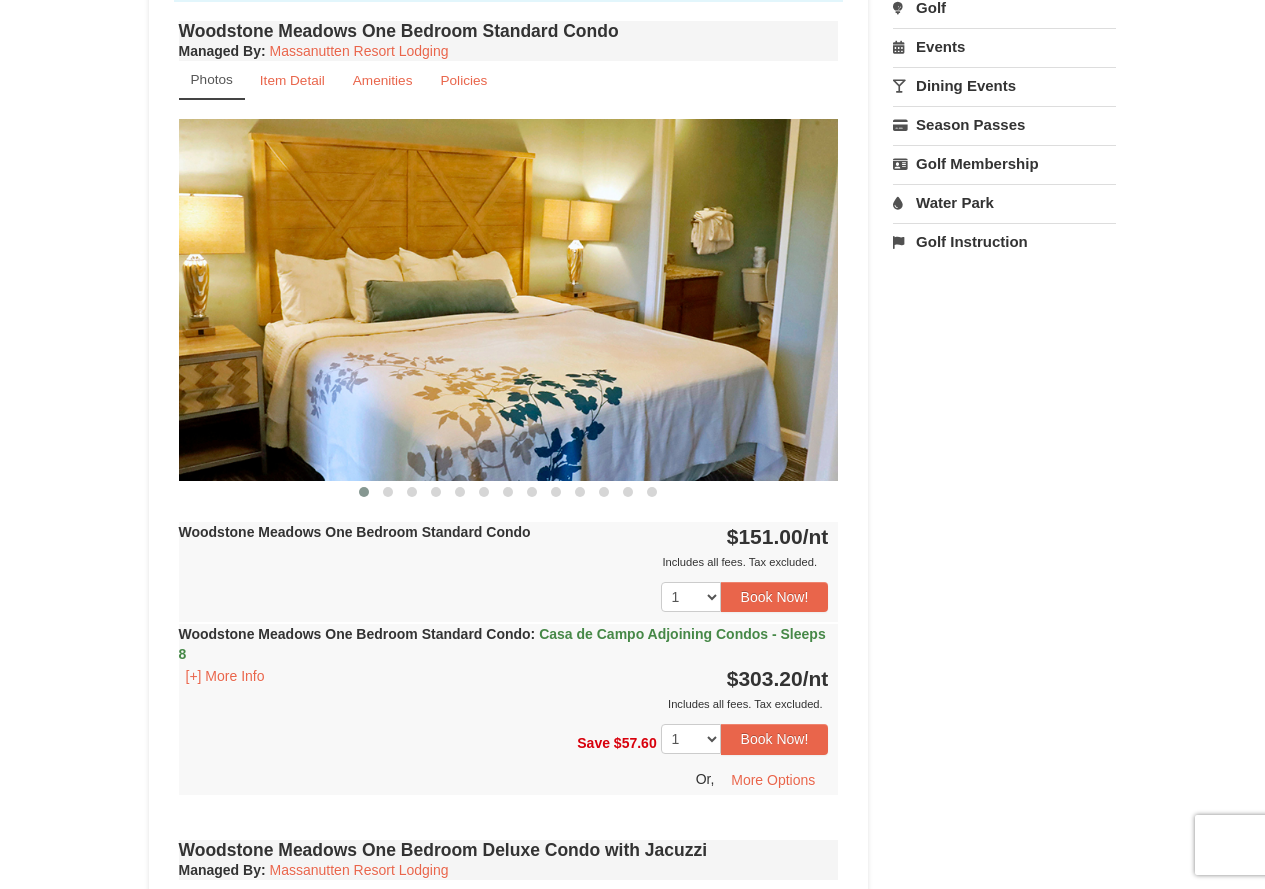 click on "Woodstone Meadows One Bedroom Standard Condo" at bounding box center [355, 532] 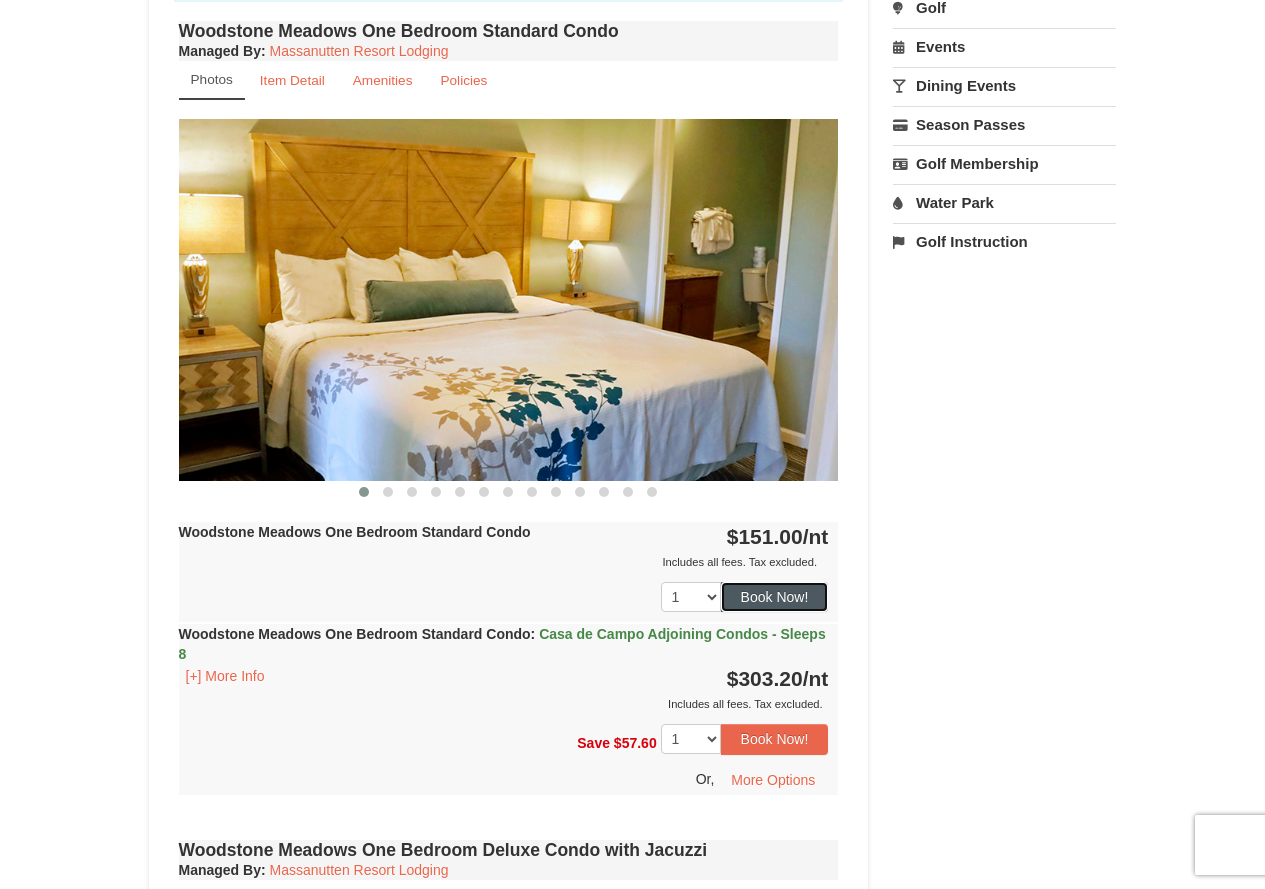 click on "Book Now!" at bounding box center [775, 597] 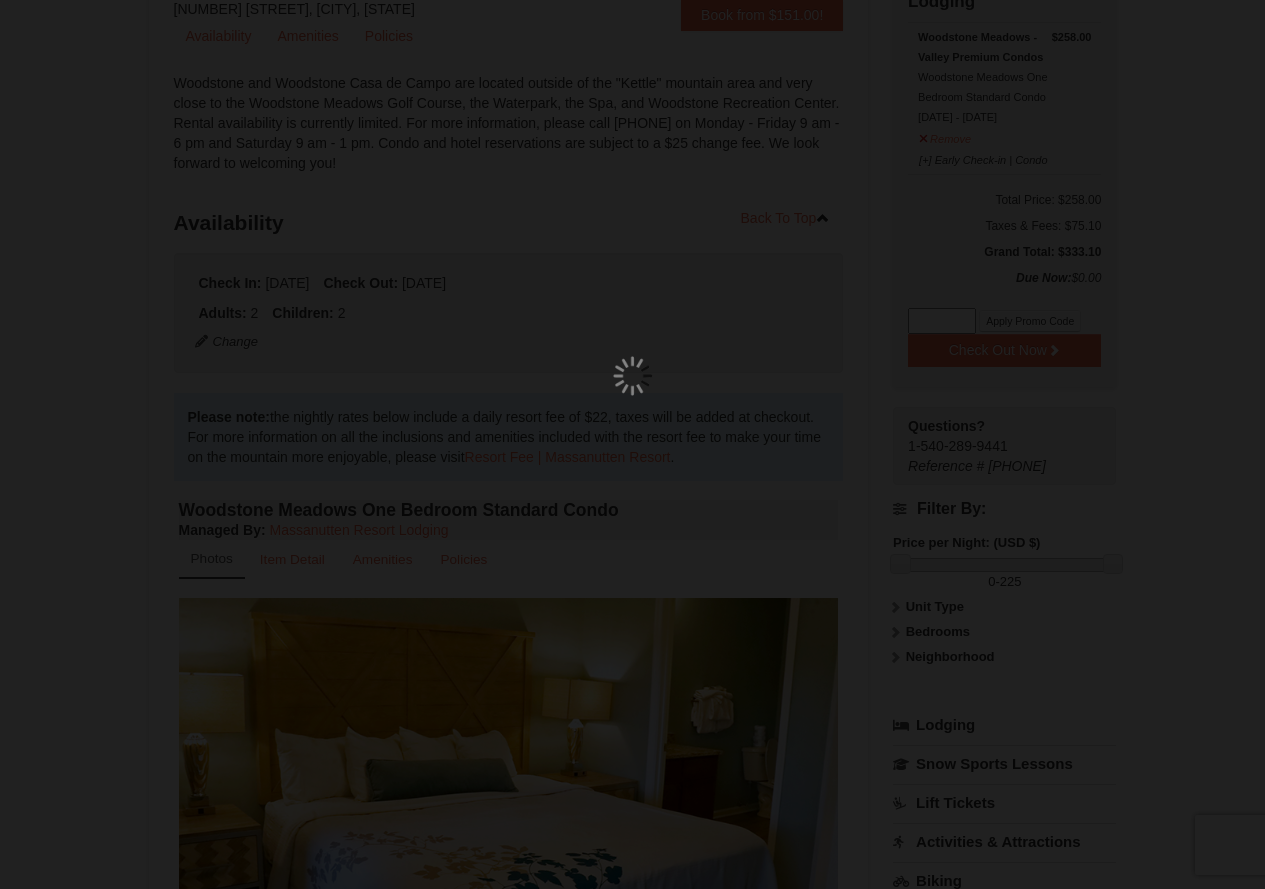 scroll, scrollTop: 195, scrollLeft: 0, axis: vertical 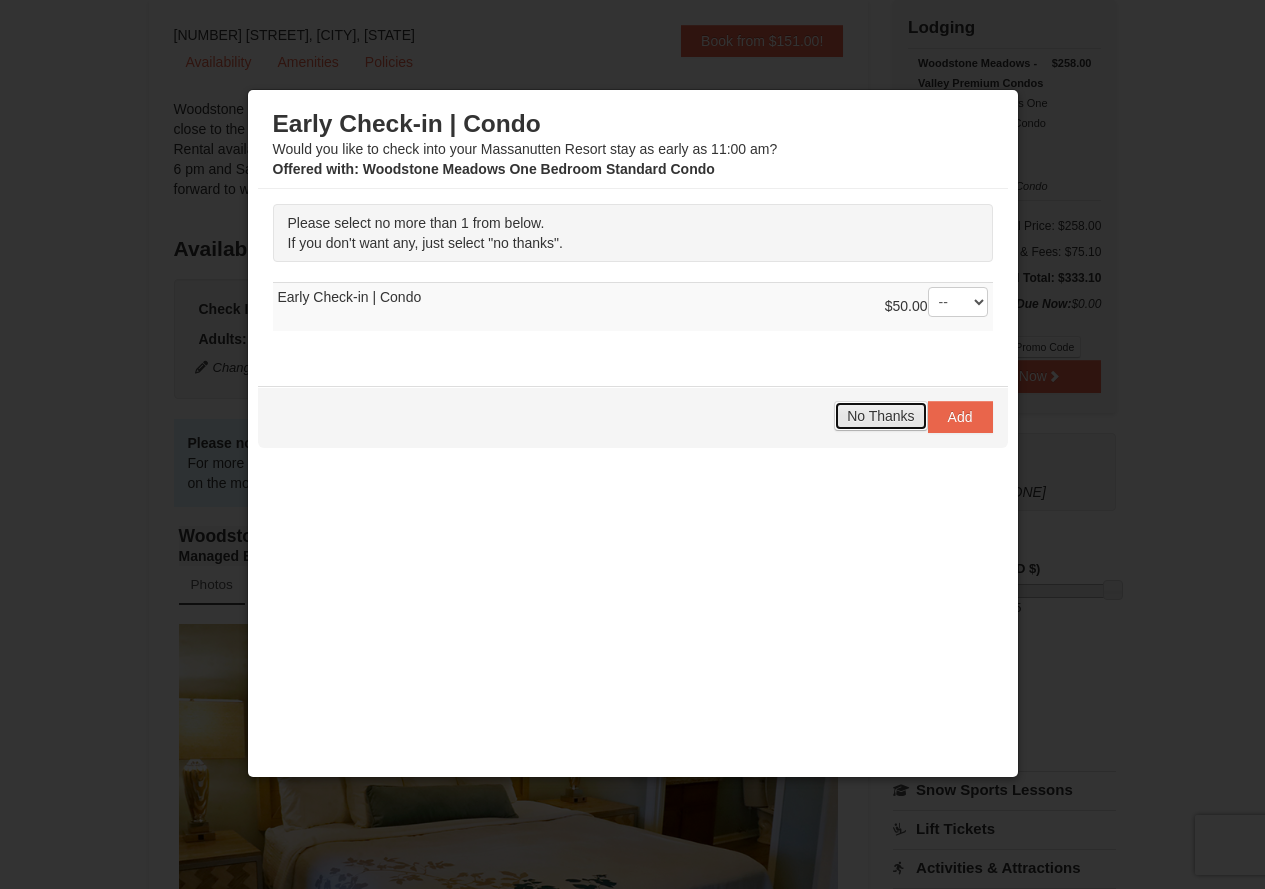 click on "No Thanks" at bounding box center [880, 416] 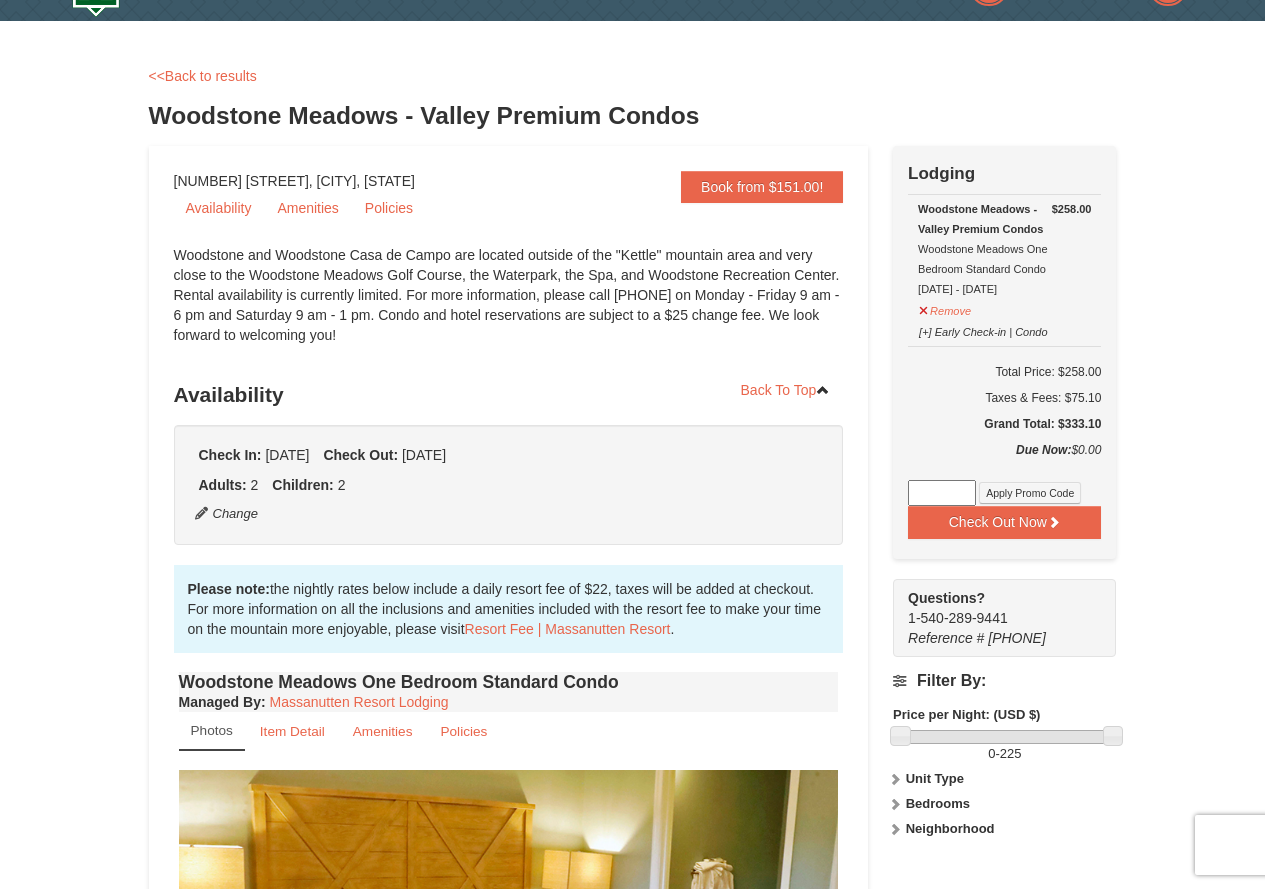 scroll, scrollTop: 0, scrollLeft: 0, axis: both 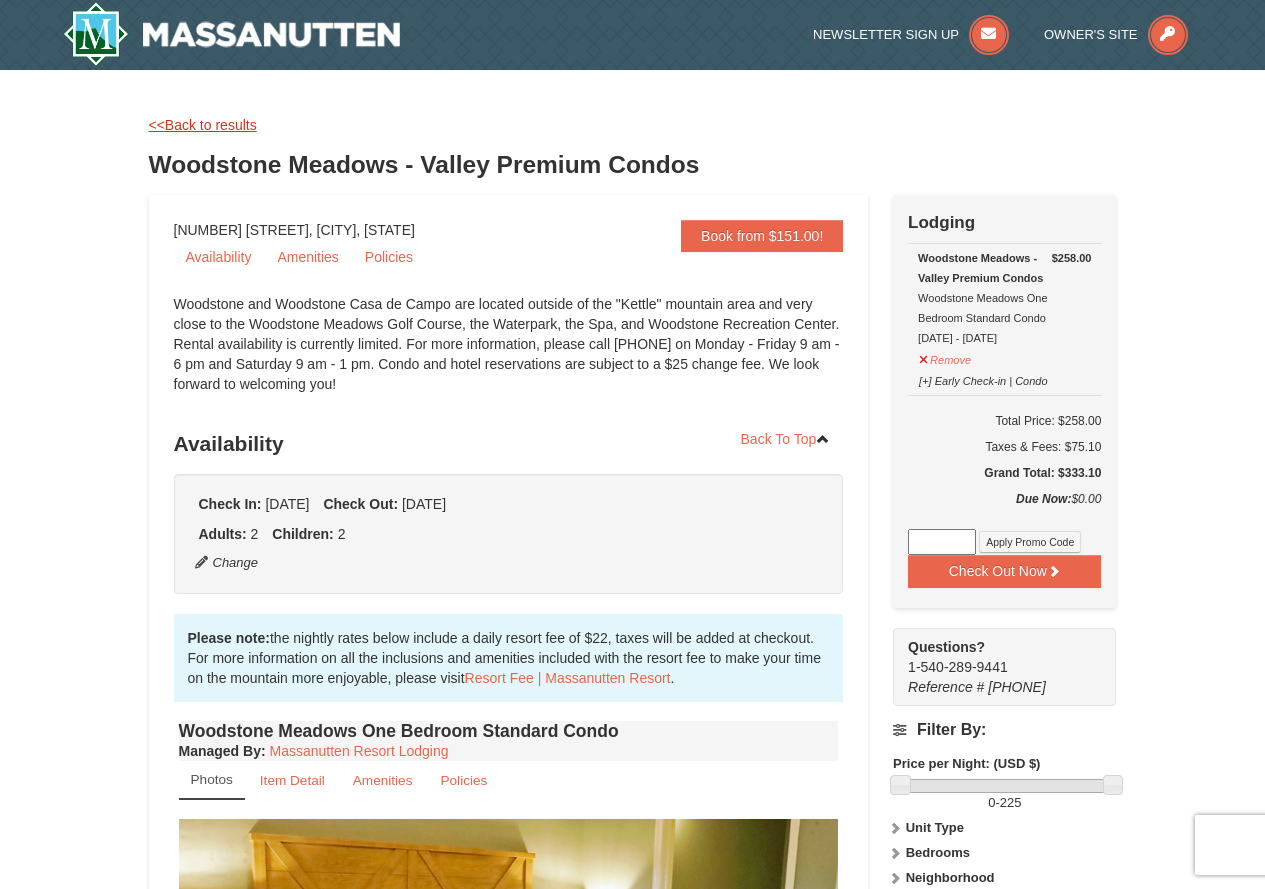 click on "<<Back to results" at bounding box center (203, 125) 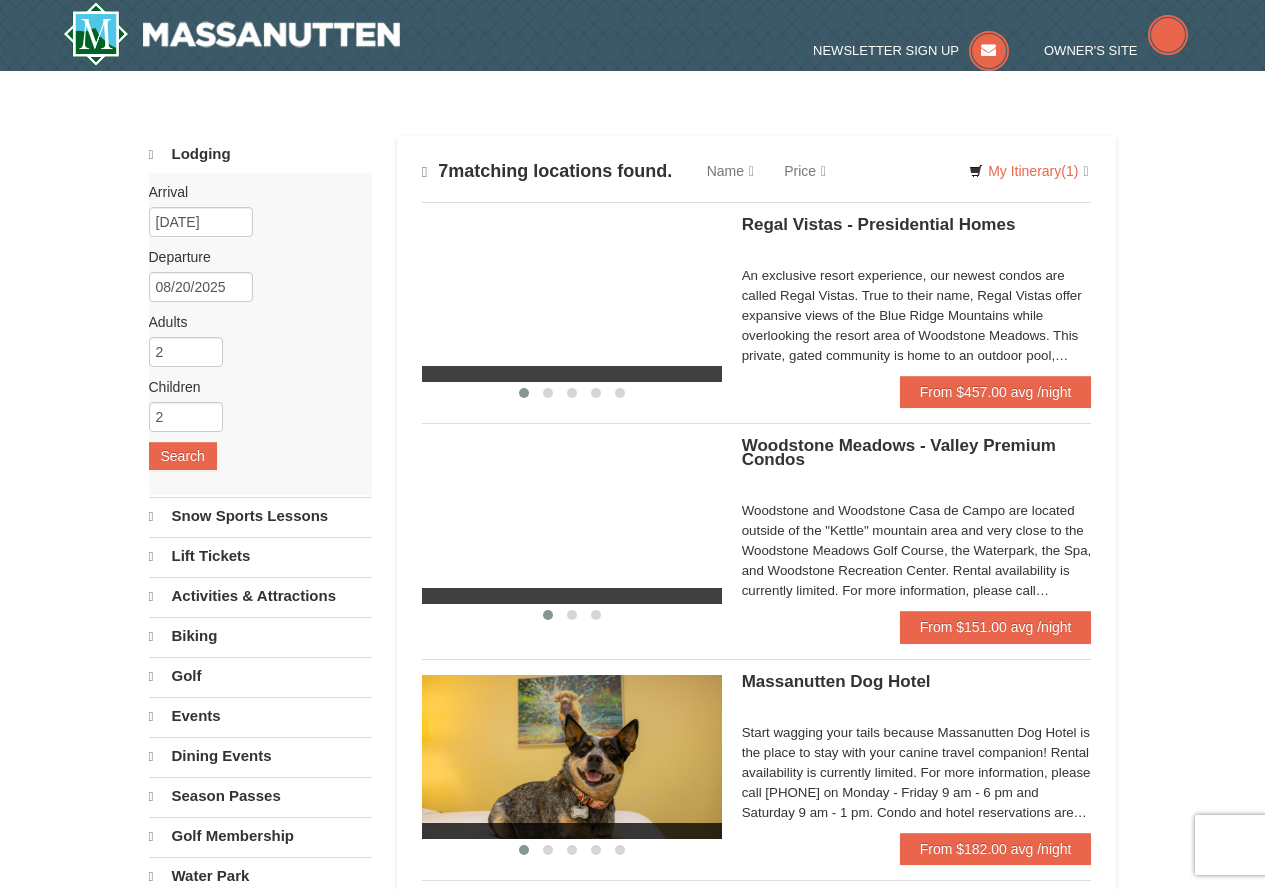 scroll, scrollTop: 300, scrollLeft: 0, axis: vertical 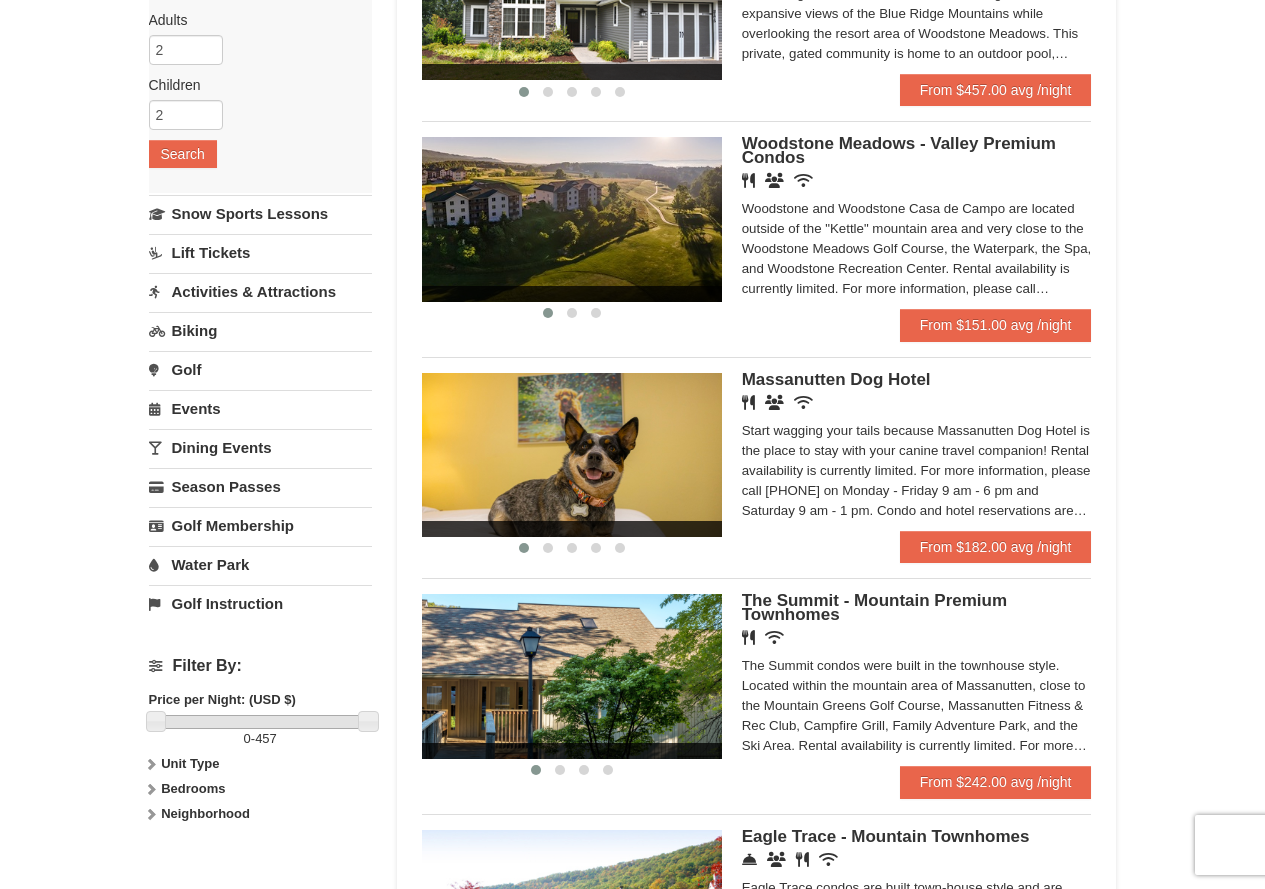 click on "Dining Events" at bounding box center [260, 447] 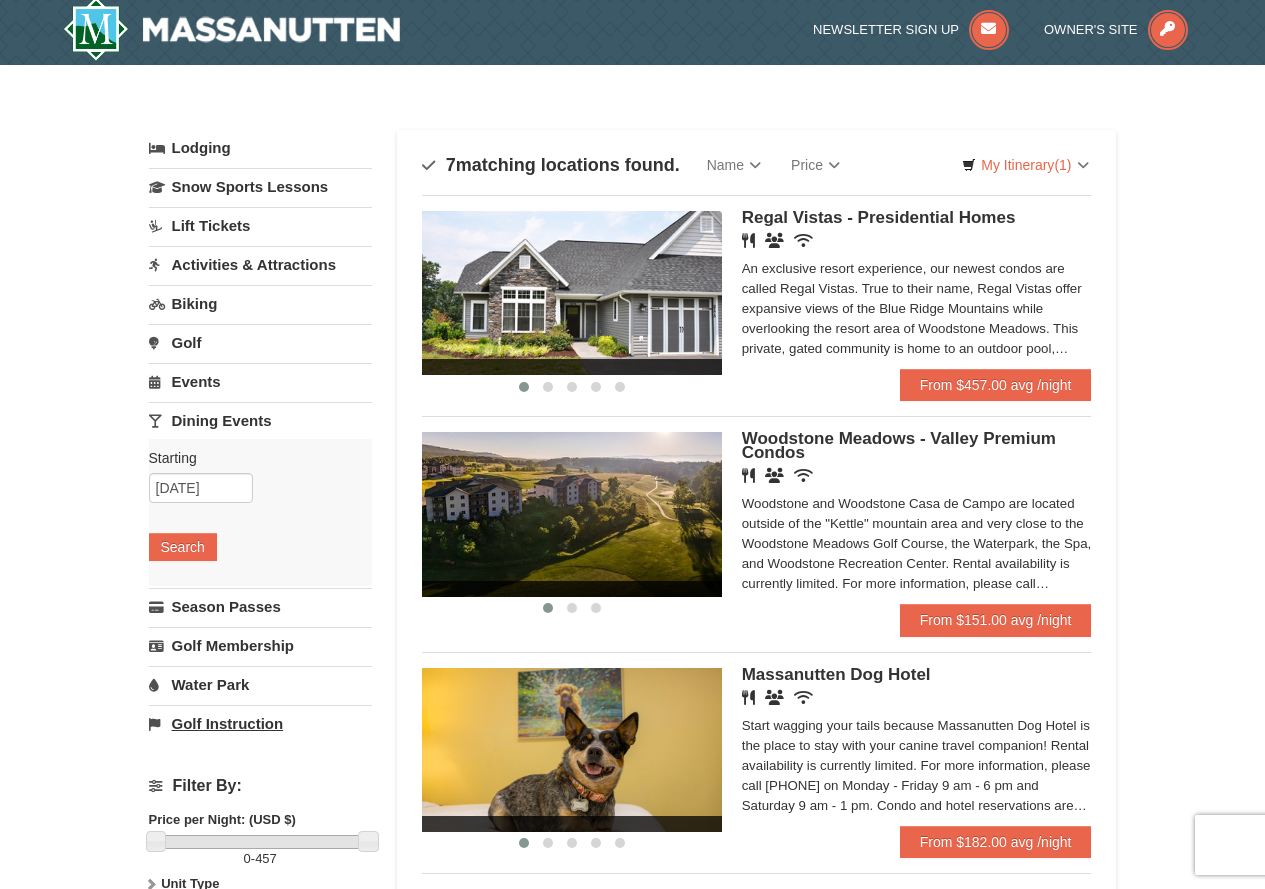 scroll, scrollTop: 0, scrollLeft: 0, axis: both 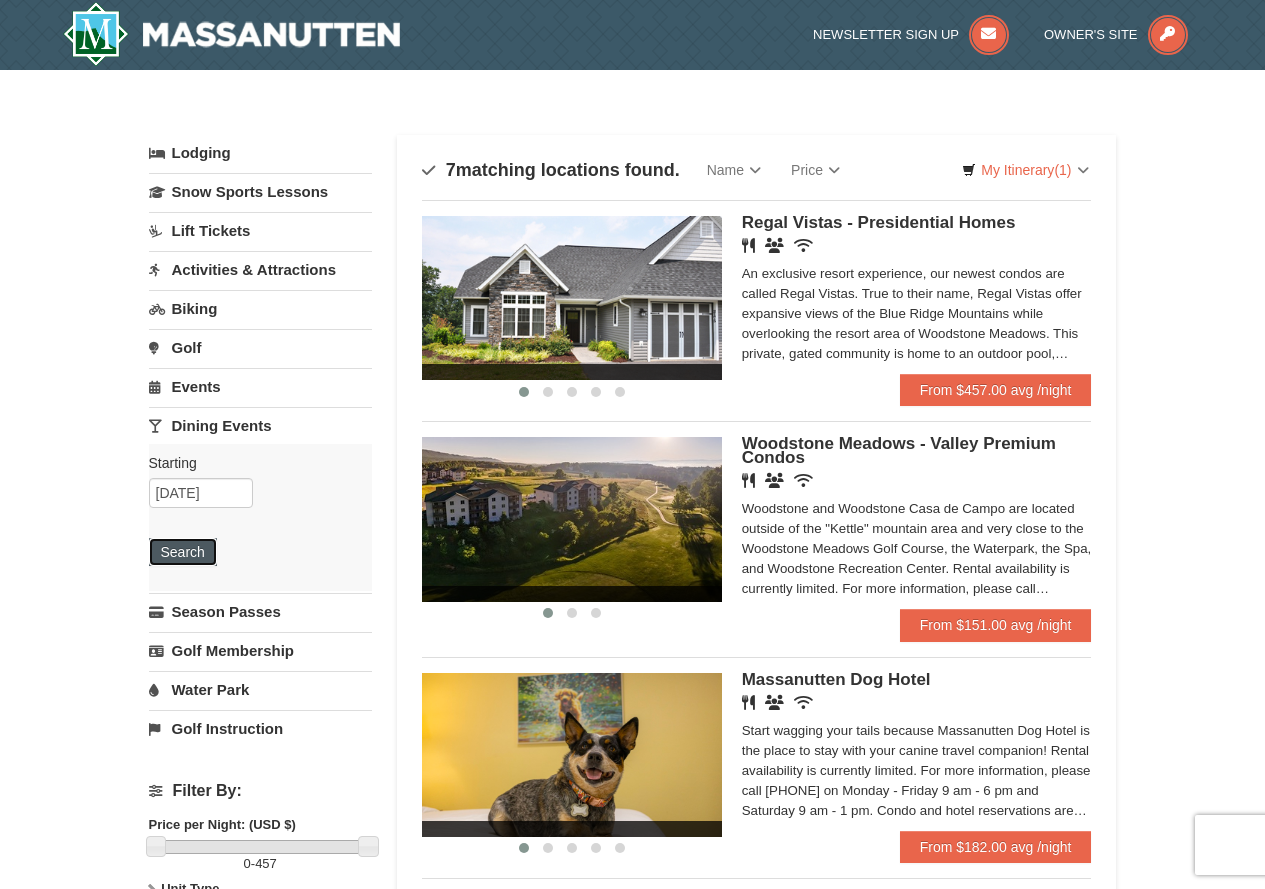 click on "Search" at bounding box center (183, 552) 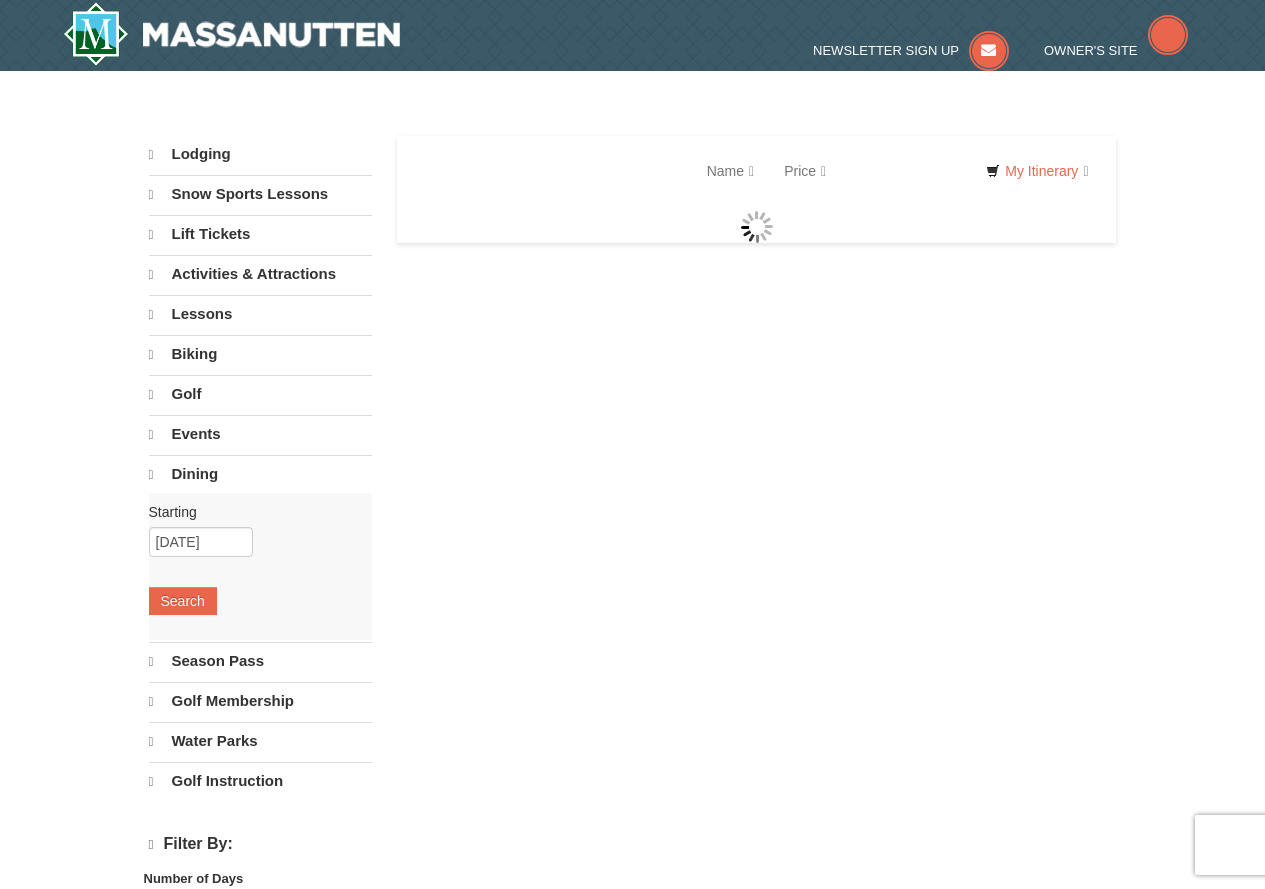 scroll, scrollTop: 0, scrollLeft: 0, axis: both 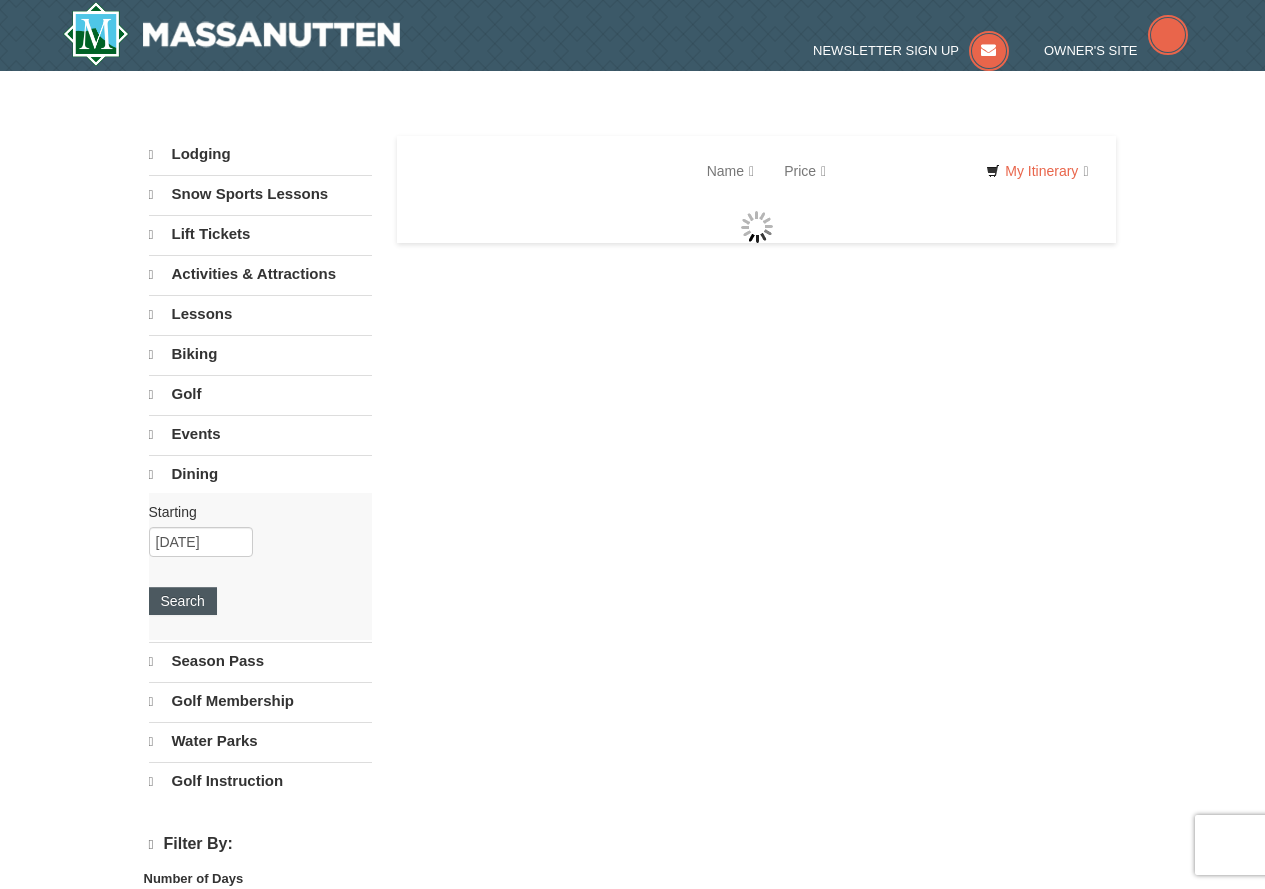select on "8" 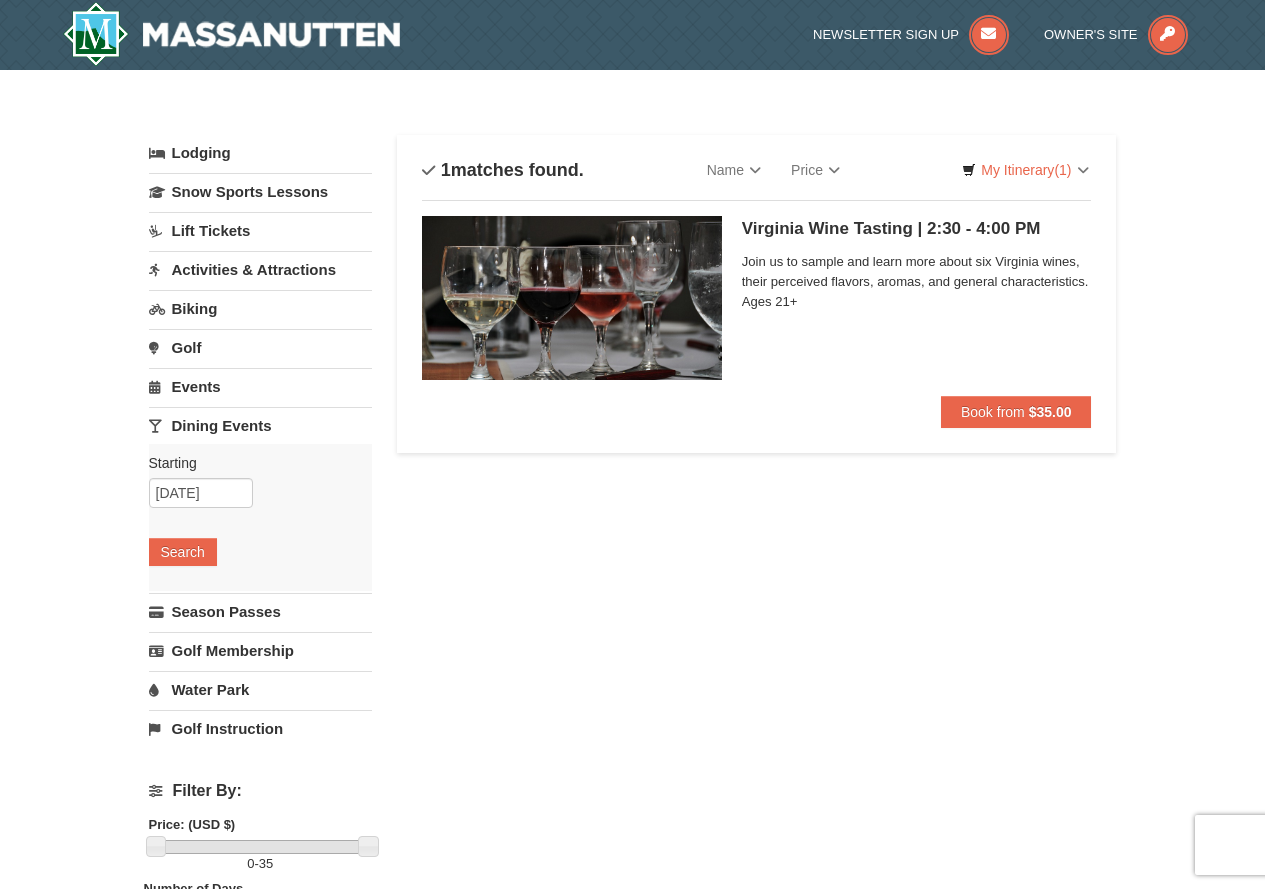 click on "Lodging" at bounding box center (260, 153) 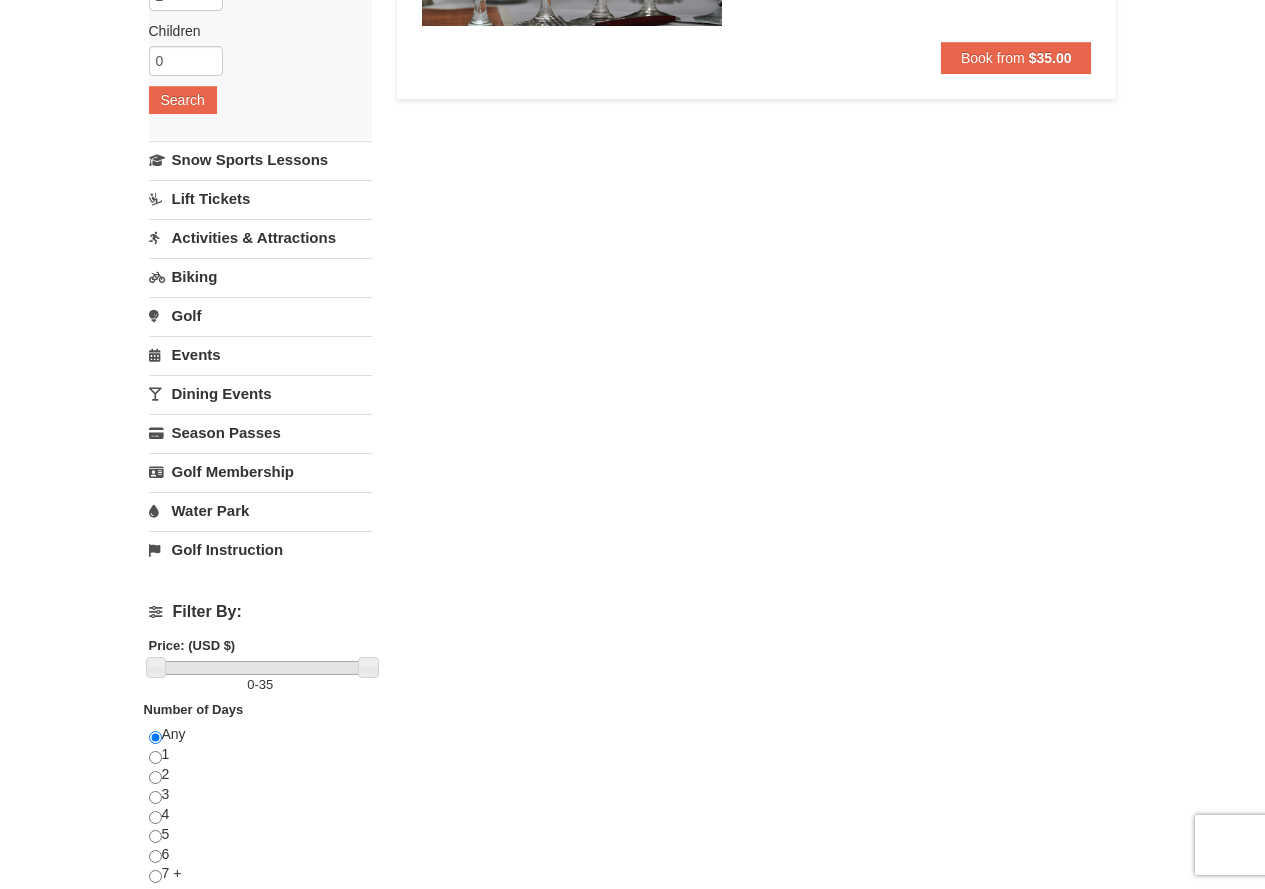 scroll, scrollTop: 400, scrollLeft: 0, axis: vertical 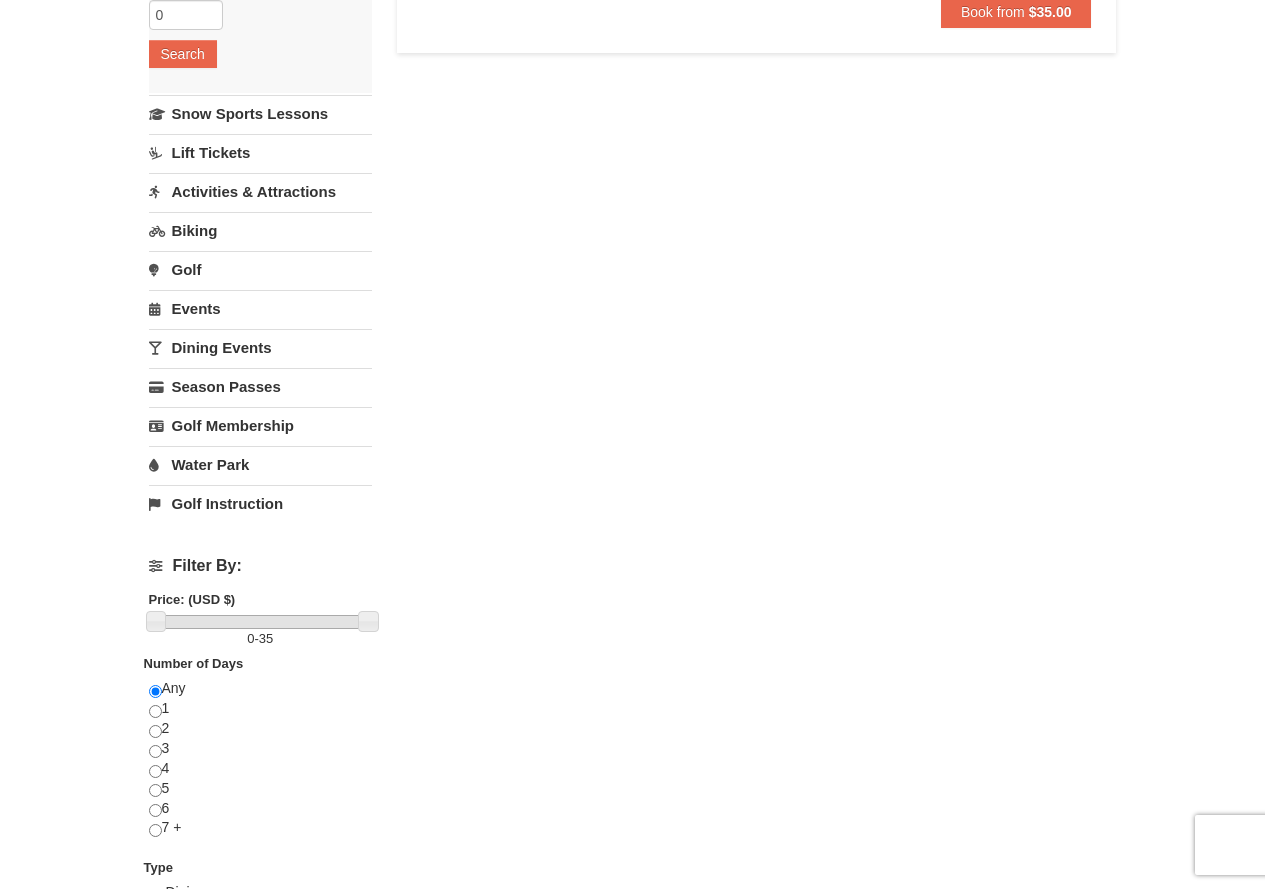 click on "Activities & Attractions" at bounding box center [260, 191] 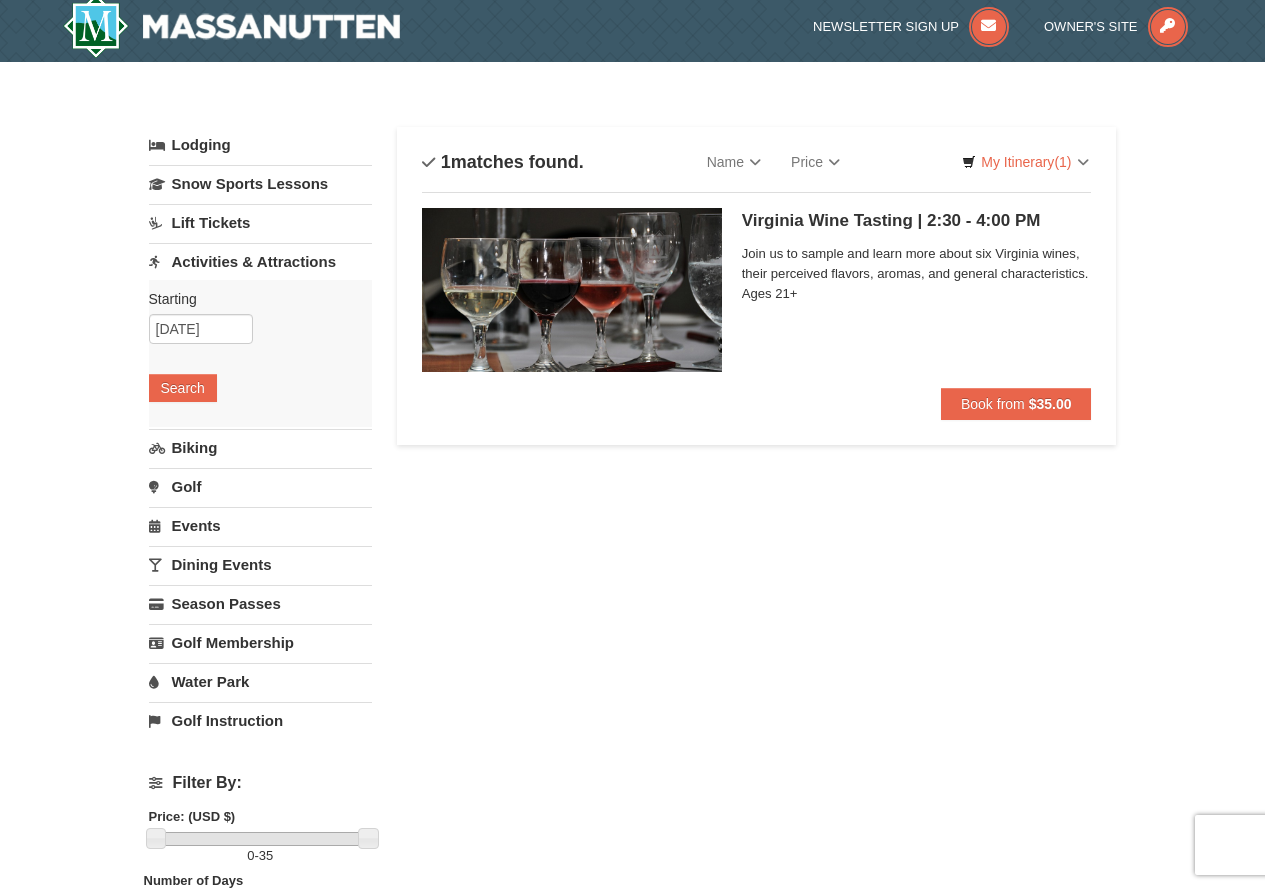 scroll, scrollTop: 0, scrollLeft: 0, axis: both 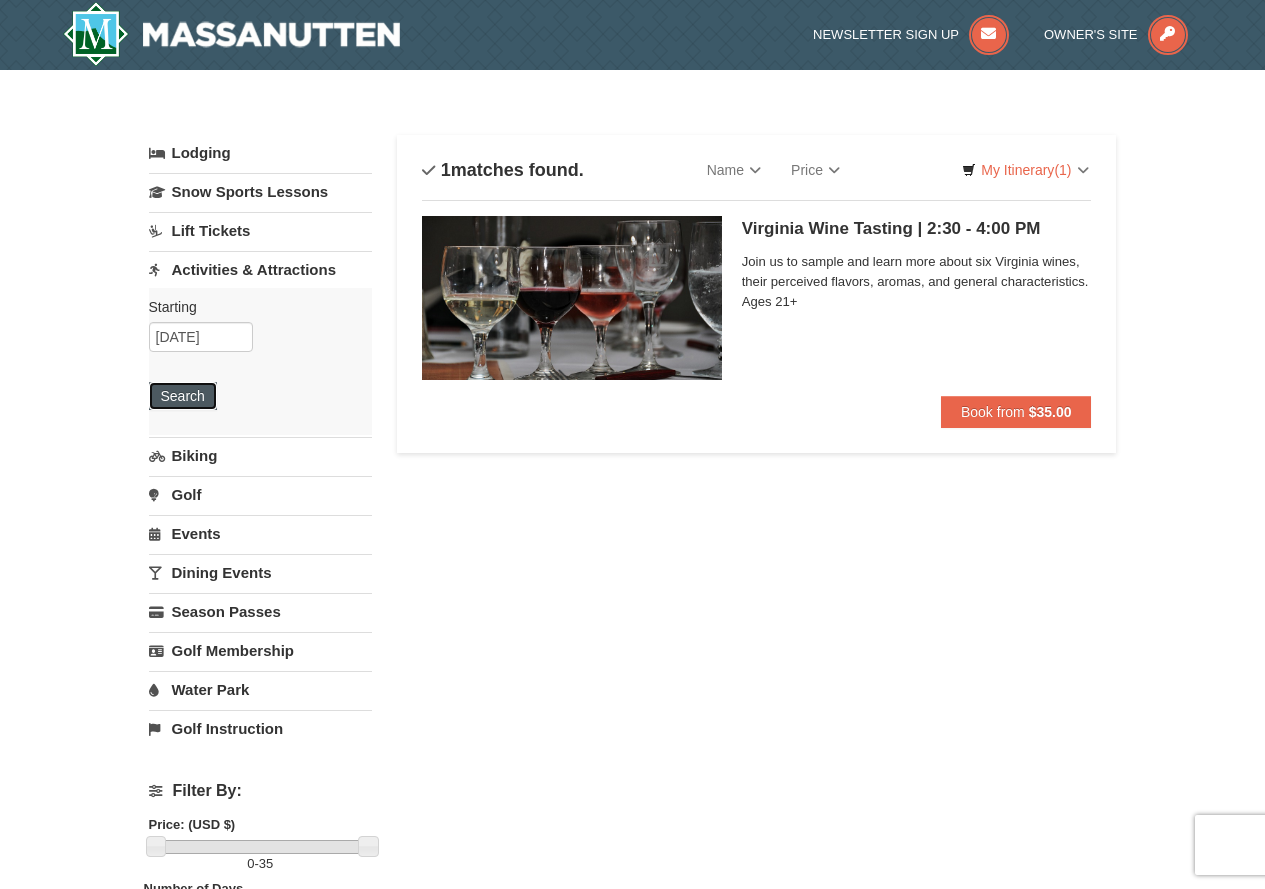 click on "Search" at bounding box center (183, 396) 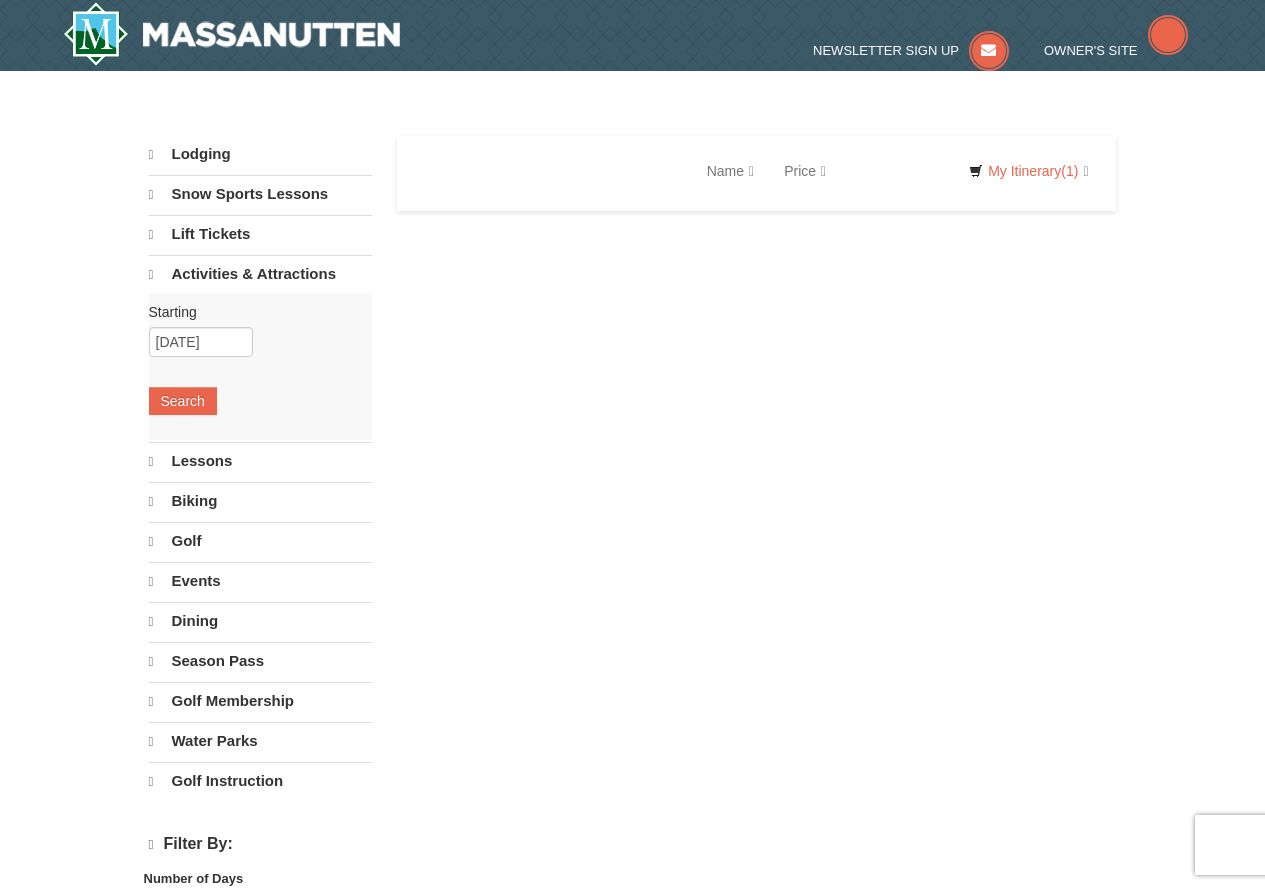 scroll, scrollTop: 0, scrollLeft: 0, axis: both 